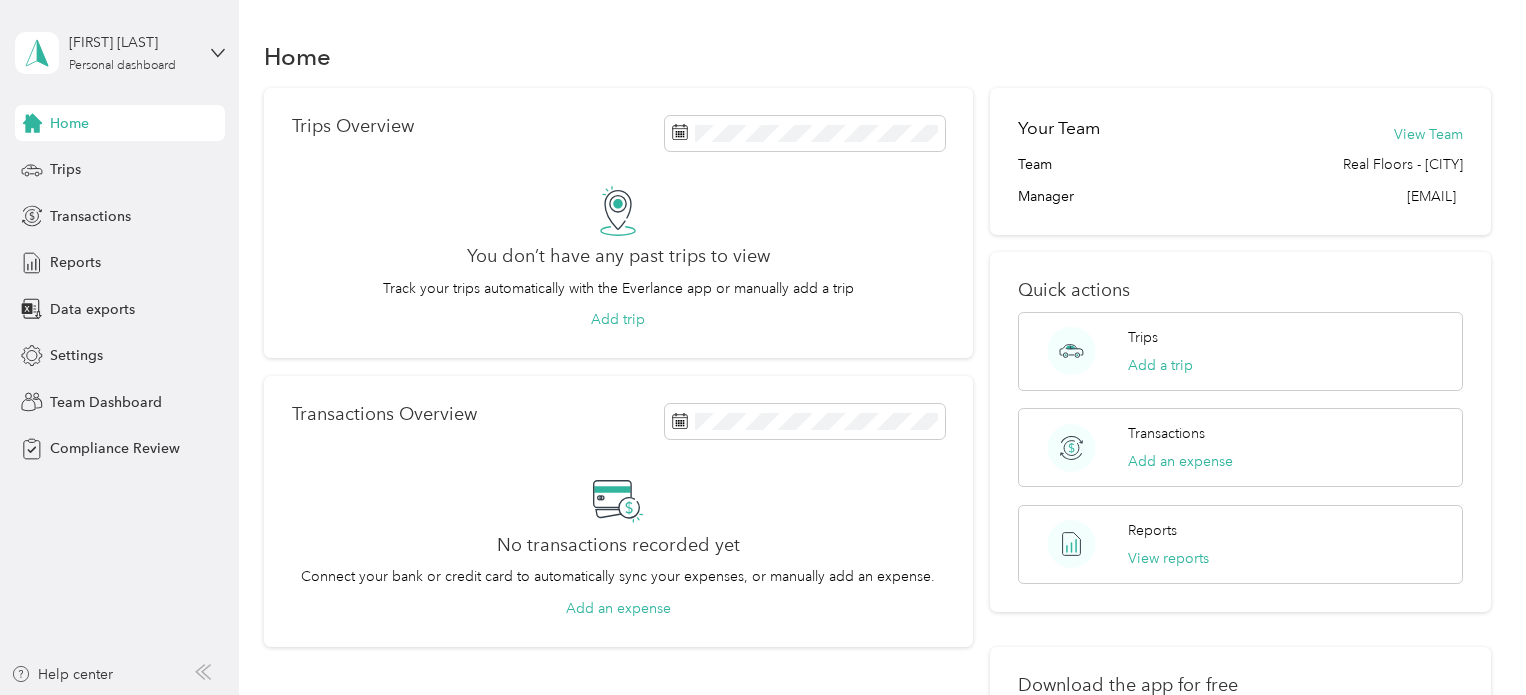 scroll, scrollTop: 0, scrollLeft: 0, axis: both 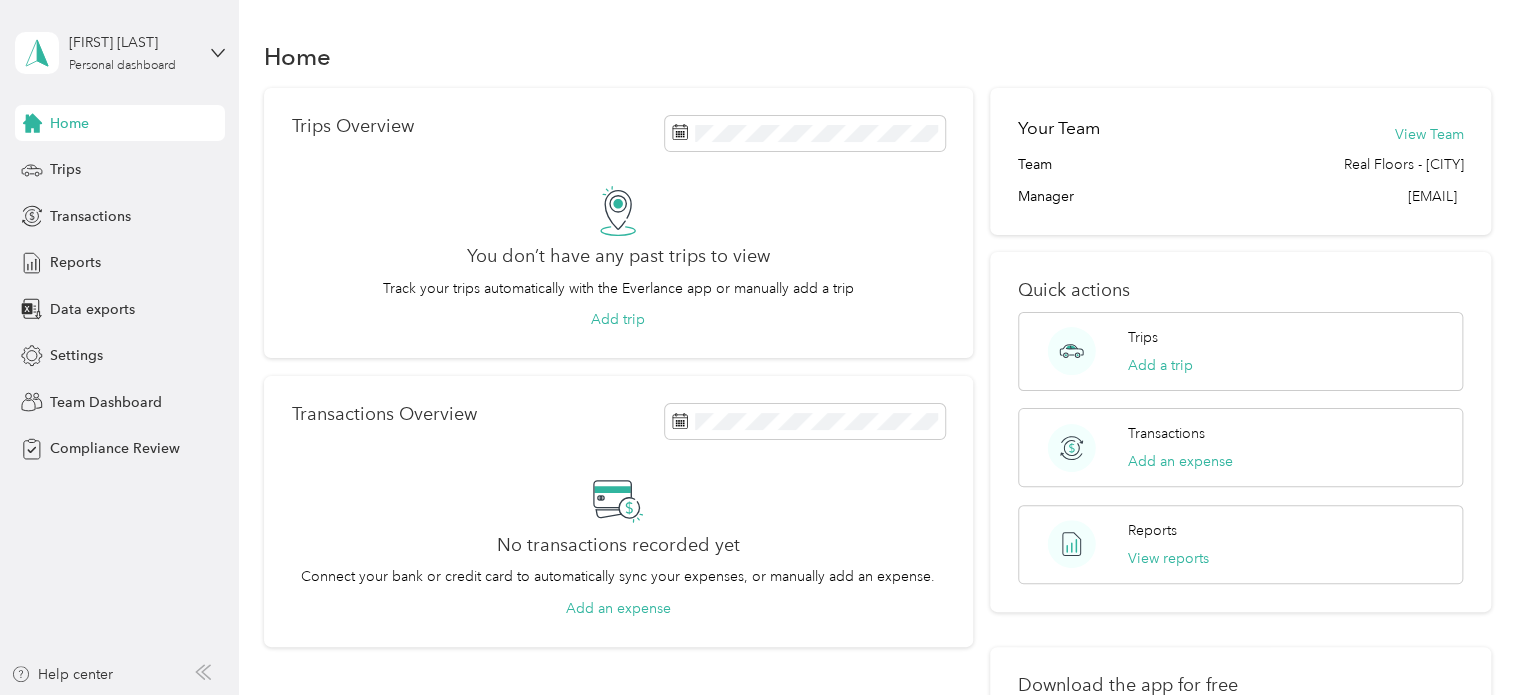 click 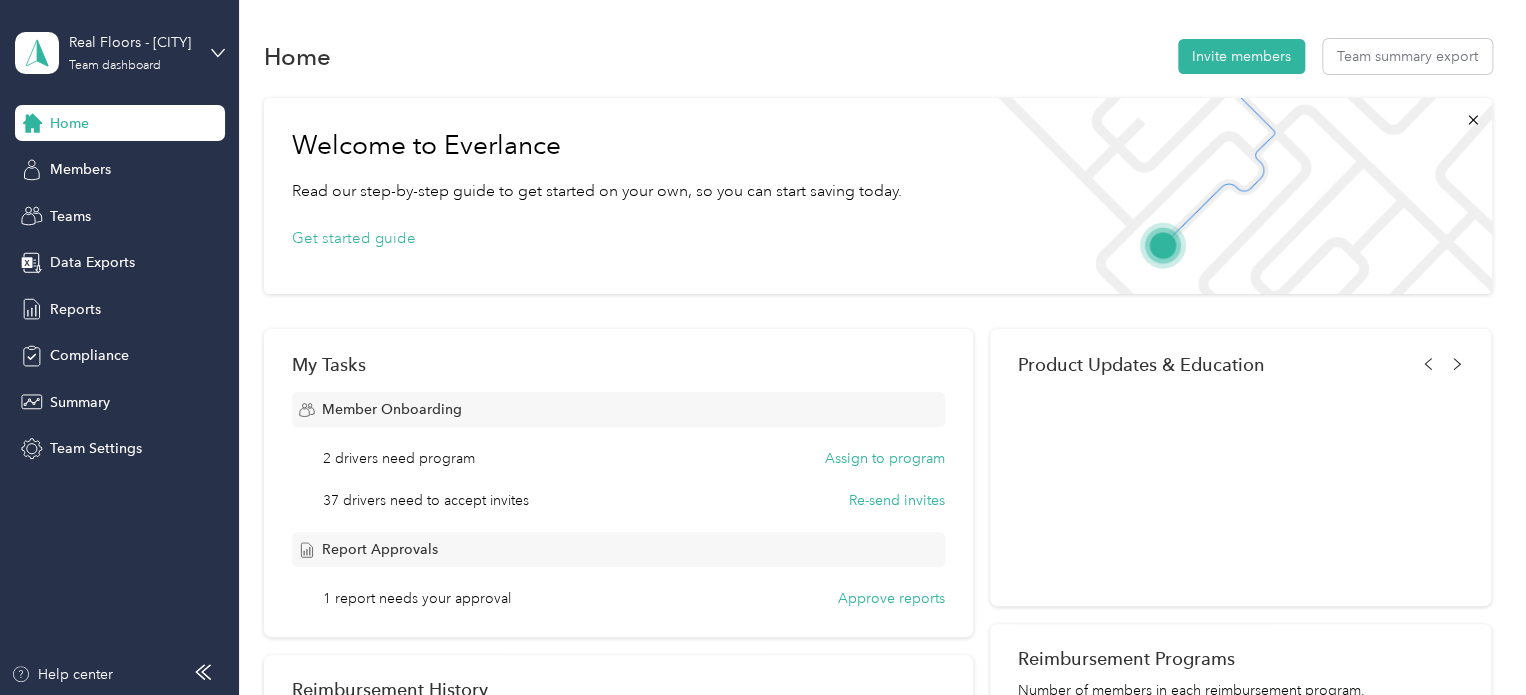 click on "Reports" at bounding box center (75, 309) 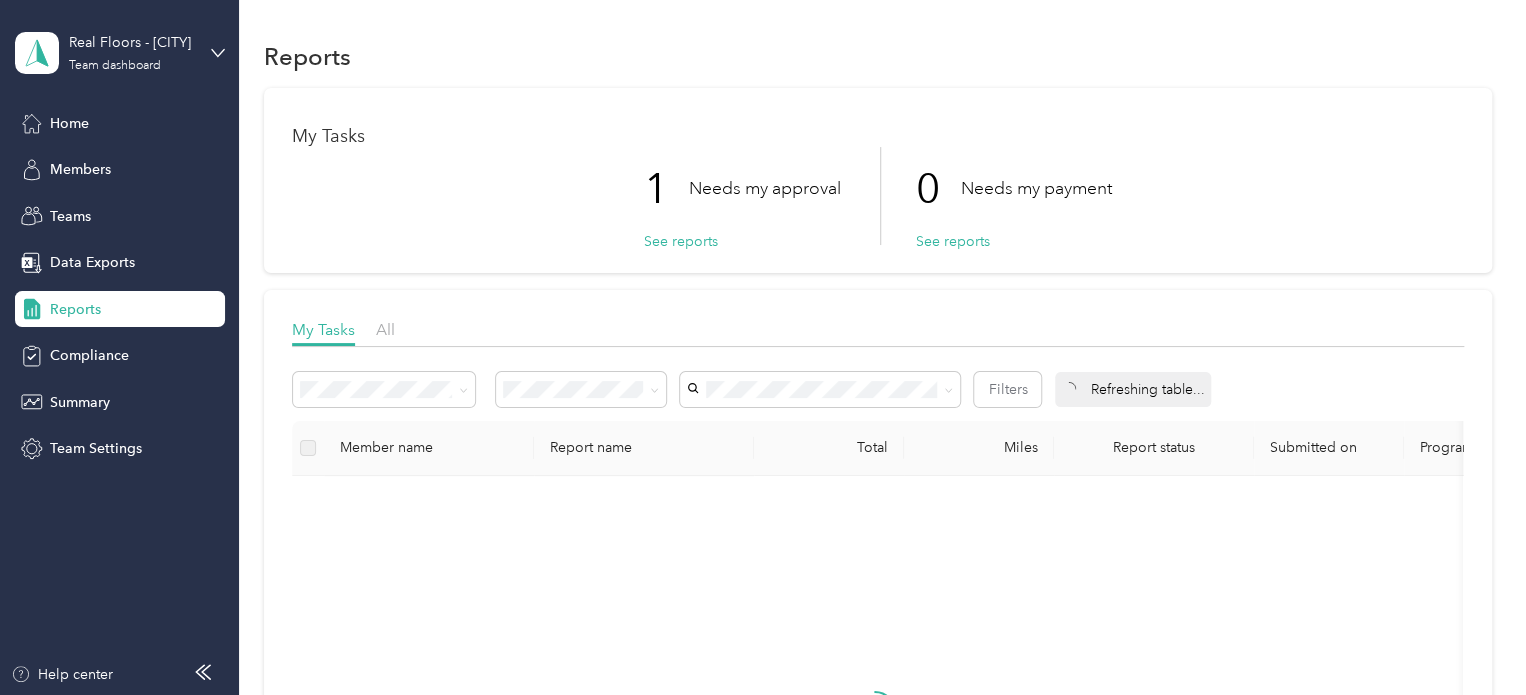 click on "See reports" at bounding box center (681, 241) 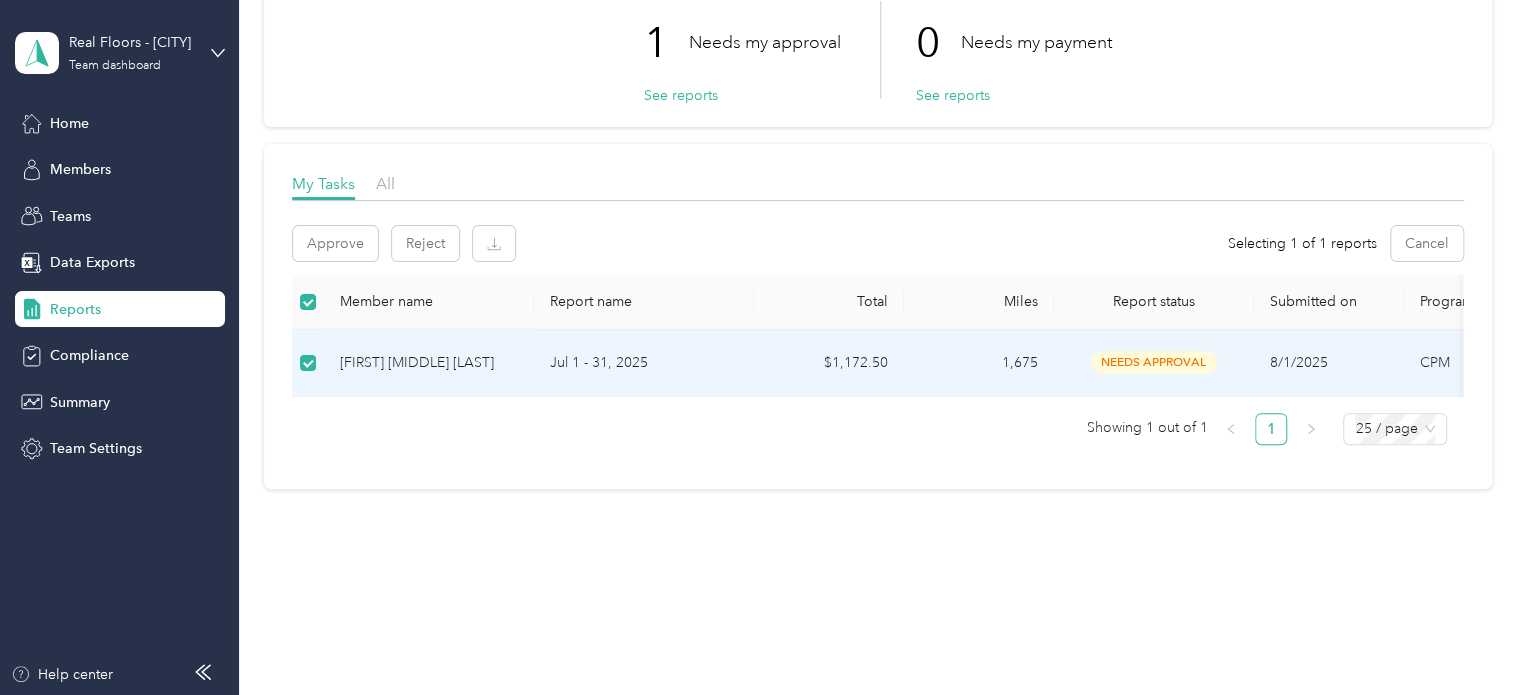 scroll, scrollTop: 160, scrollLeft: 0, axis: vertical 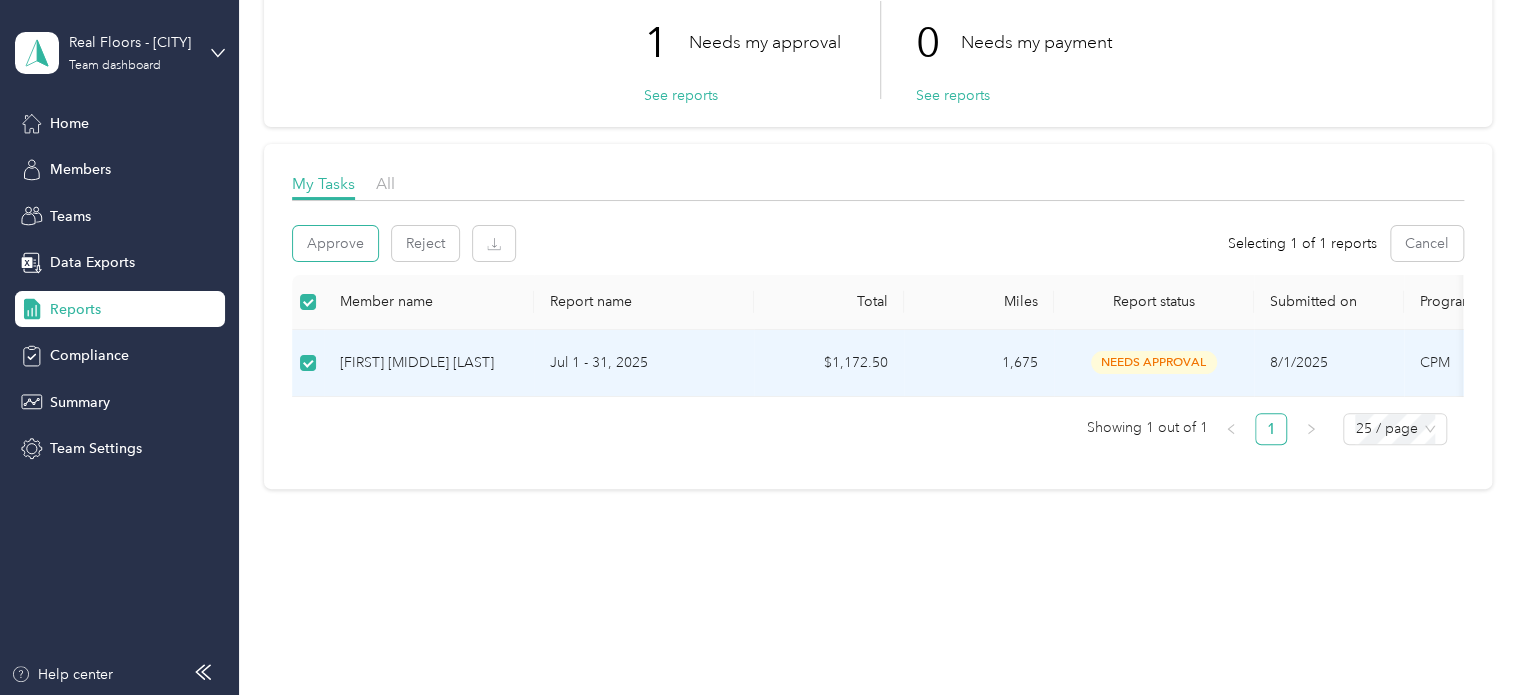 click on "Approve" at bounding box center (335, 243) 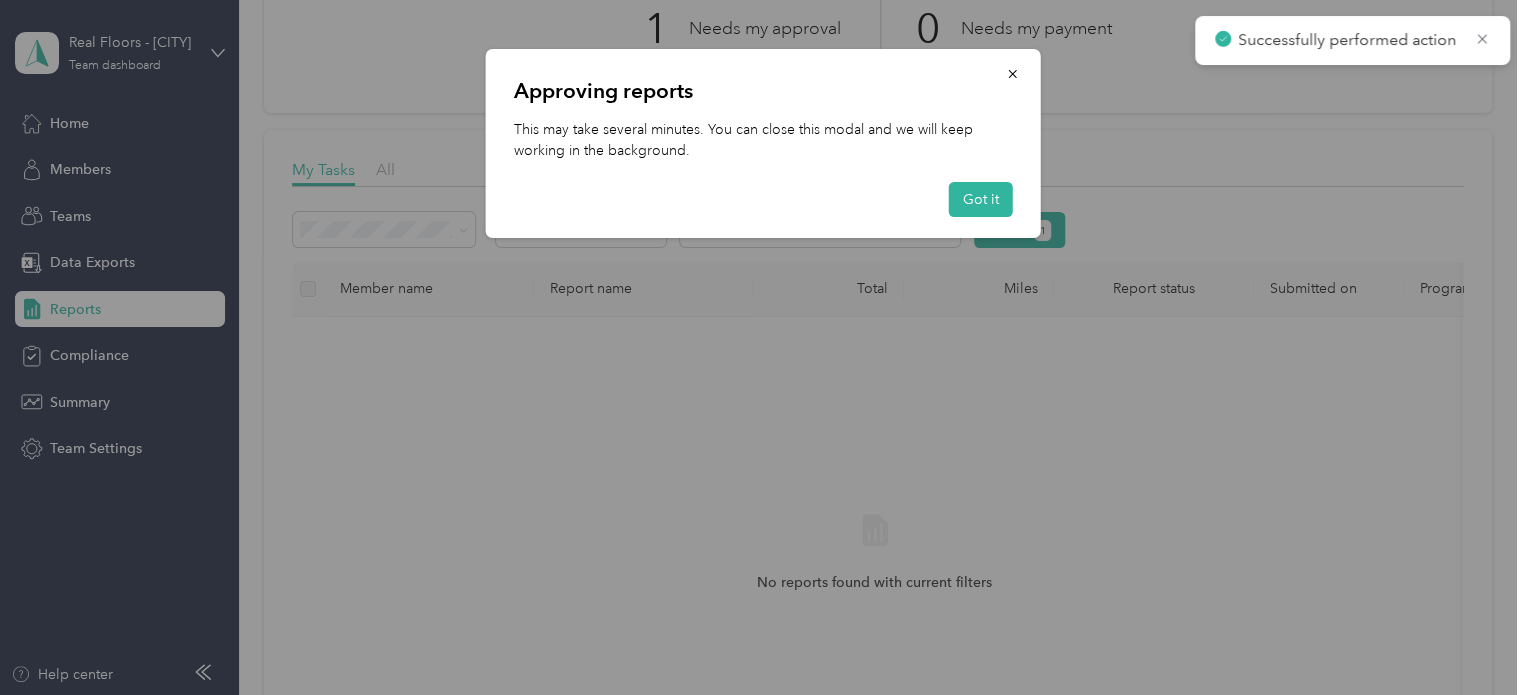 click on "Got it" at bounding box center [981, 199] 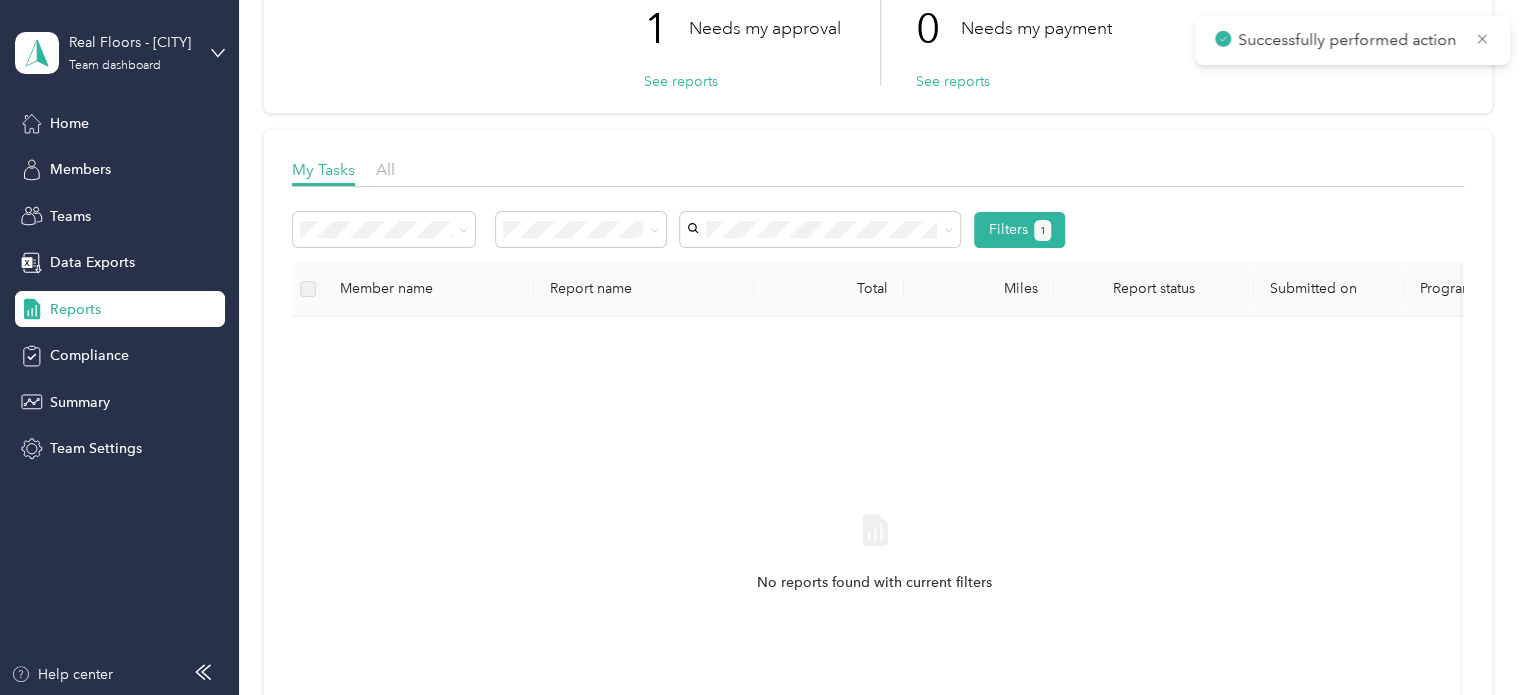 click 